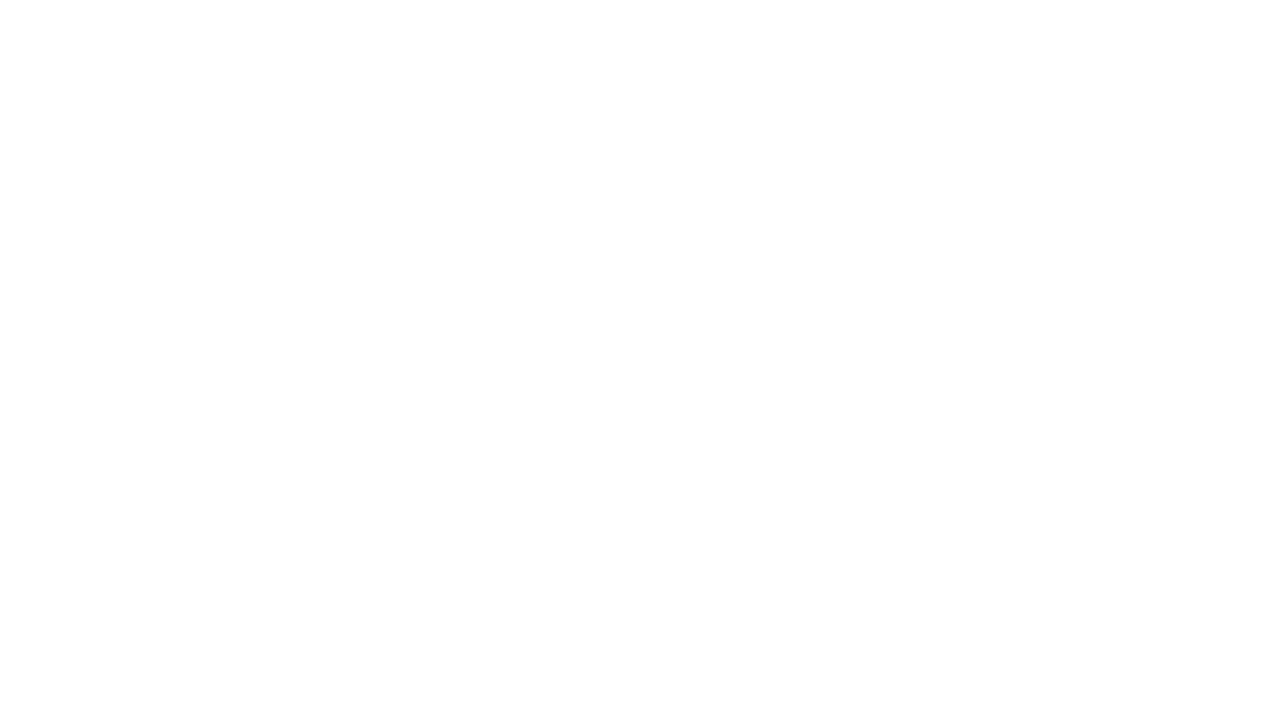 scroll, scrollTop: 0, scrollLeft: 0, axis: both 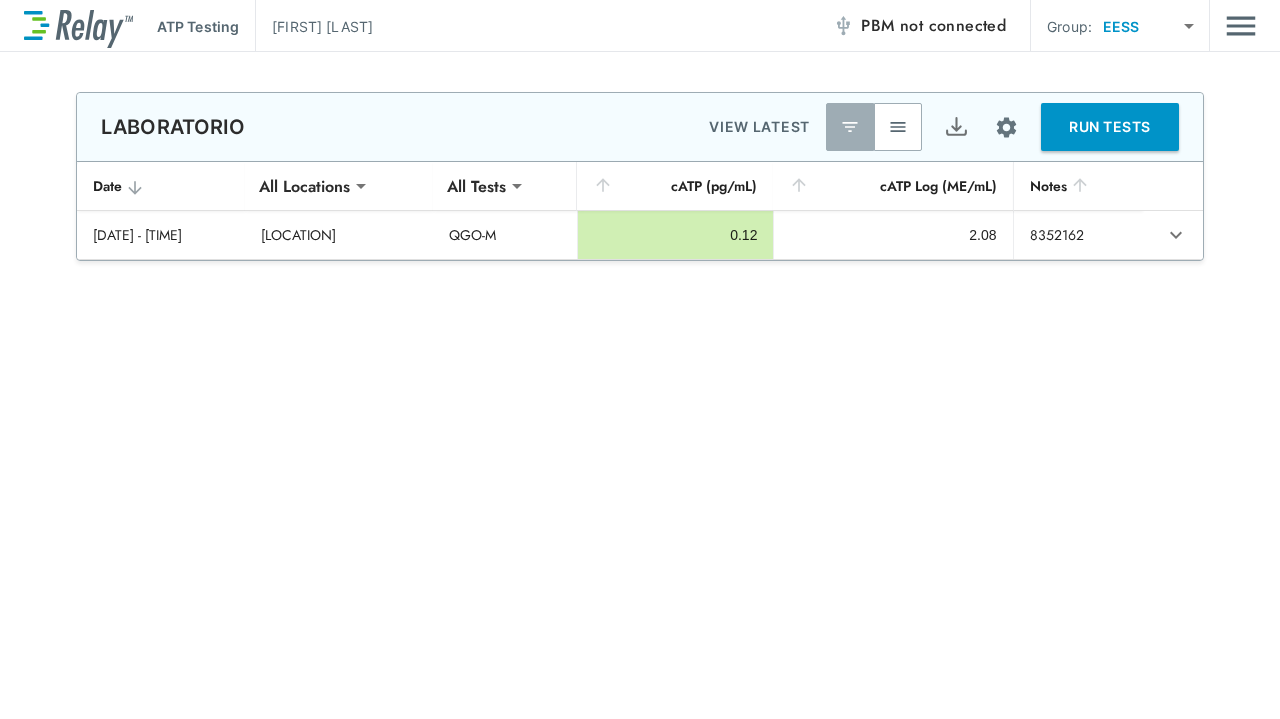 type on "********" 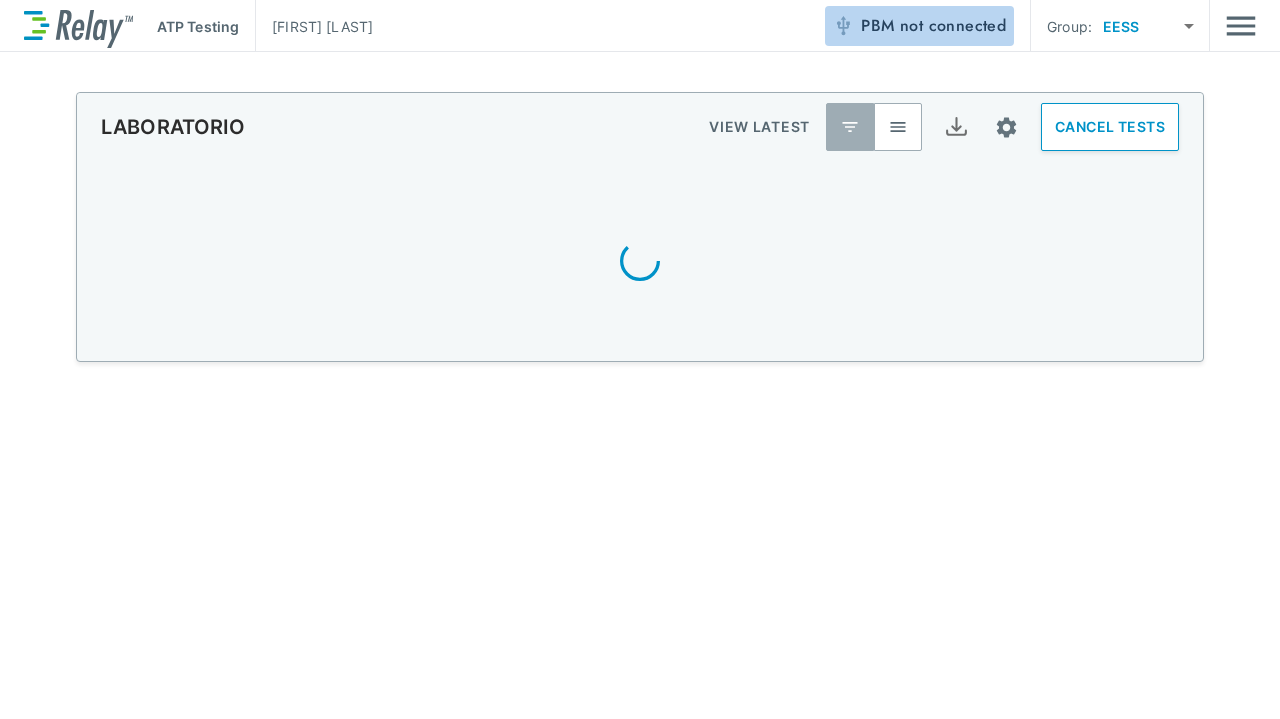 click on "PBM   not connected" at bounding box center [919, 26] 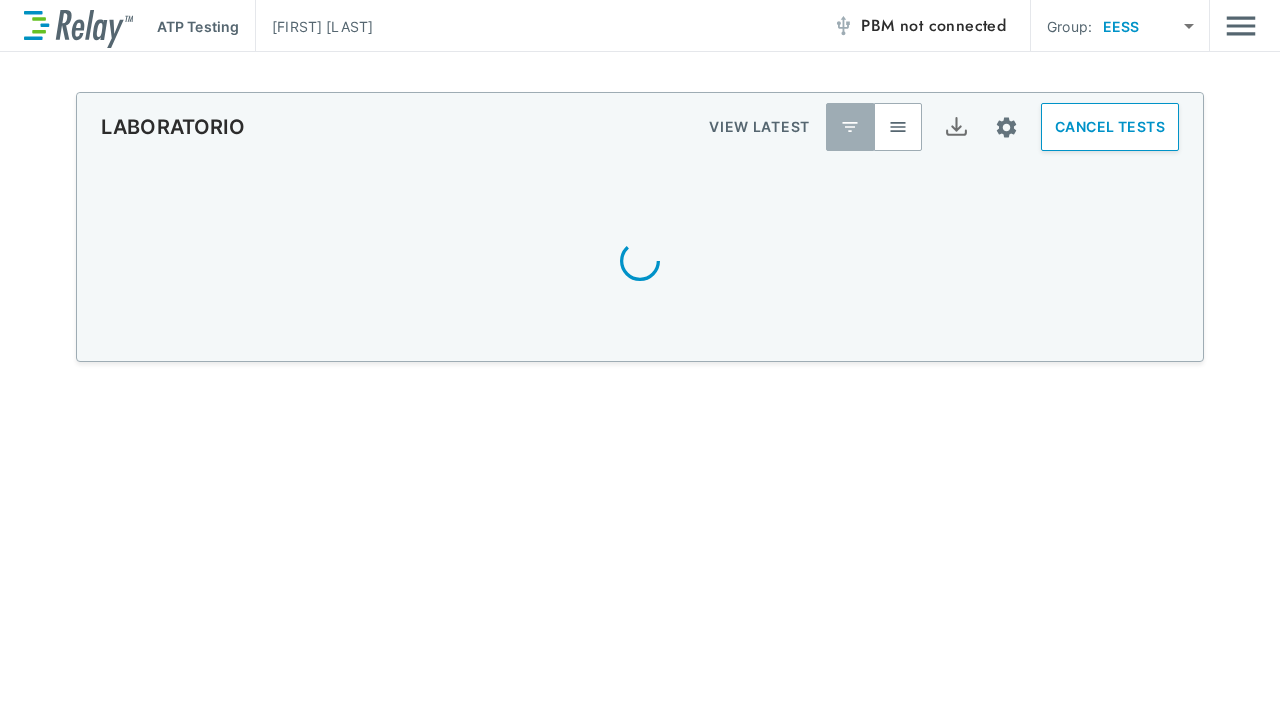 scroll, scrollTop: 0, scrollLeft: 0, axis: both 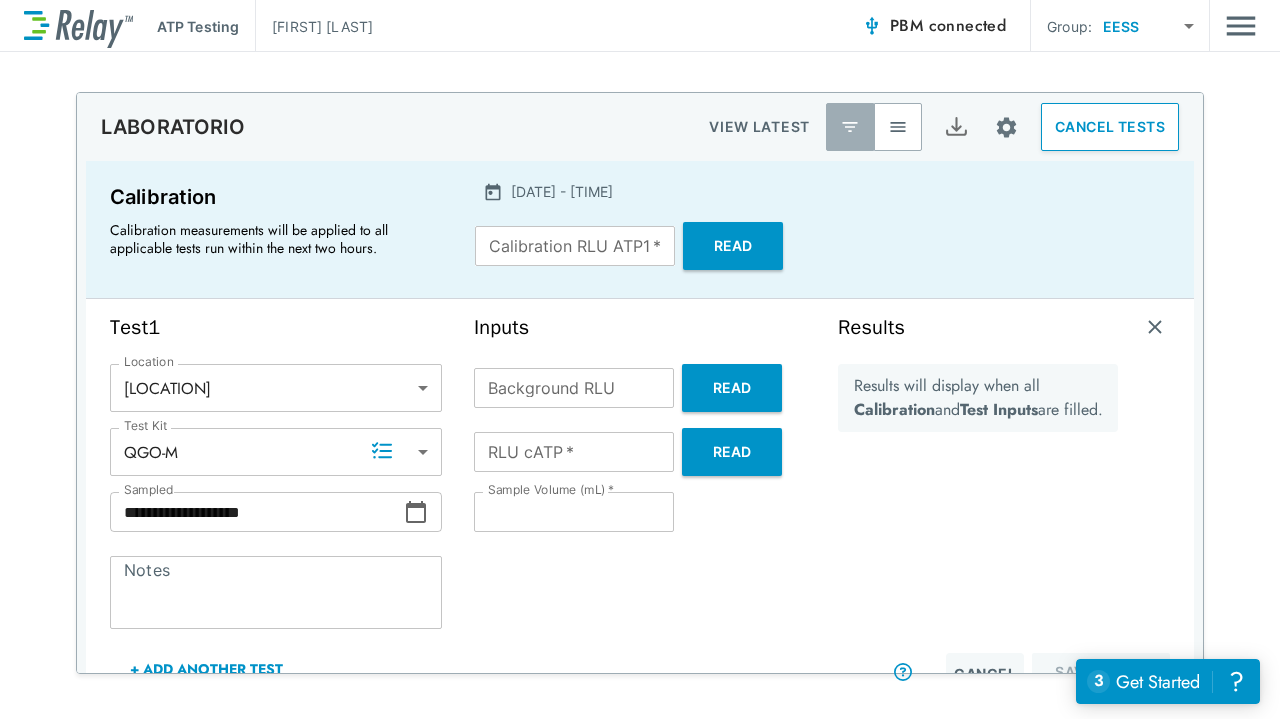 click on "Read" at bounding box center [733, 246] 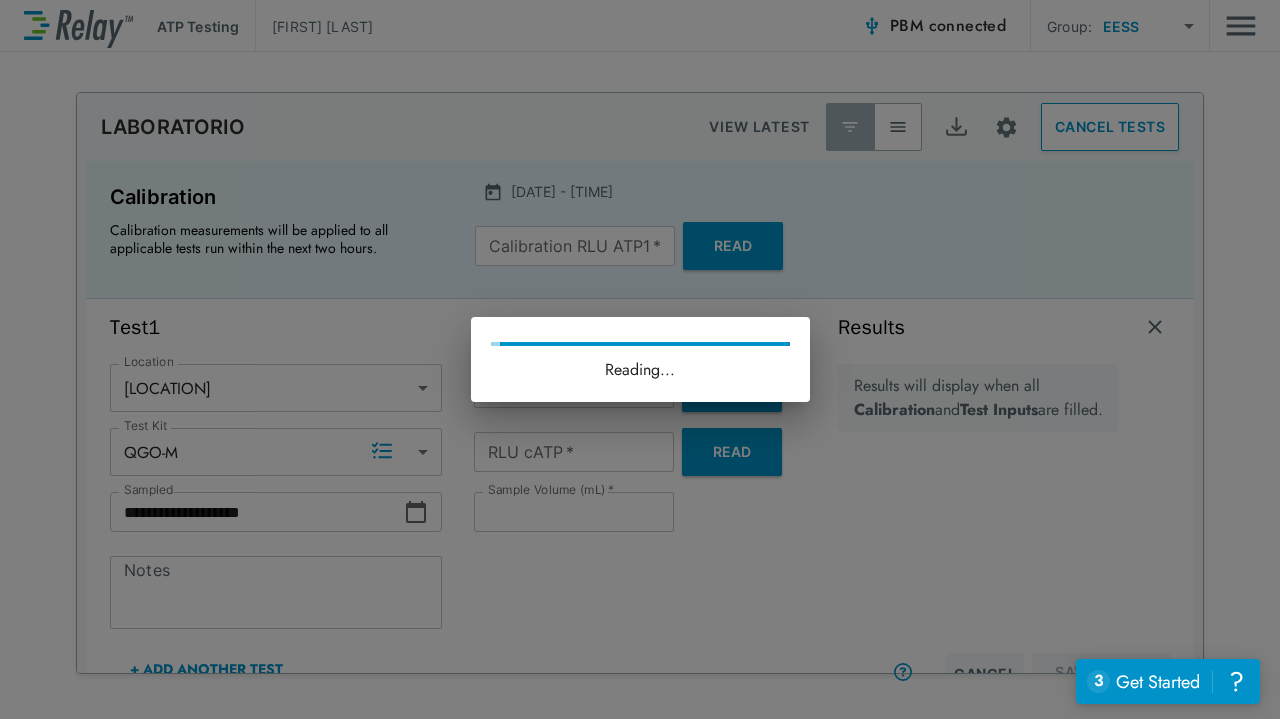 type on "*****" 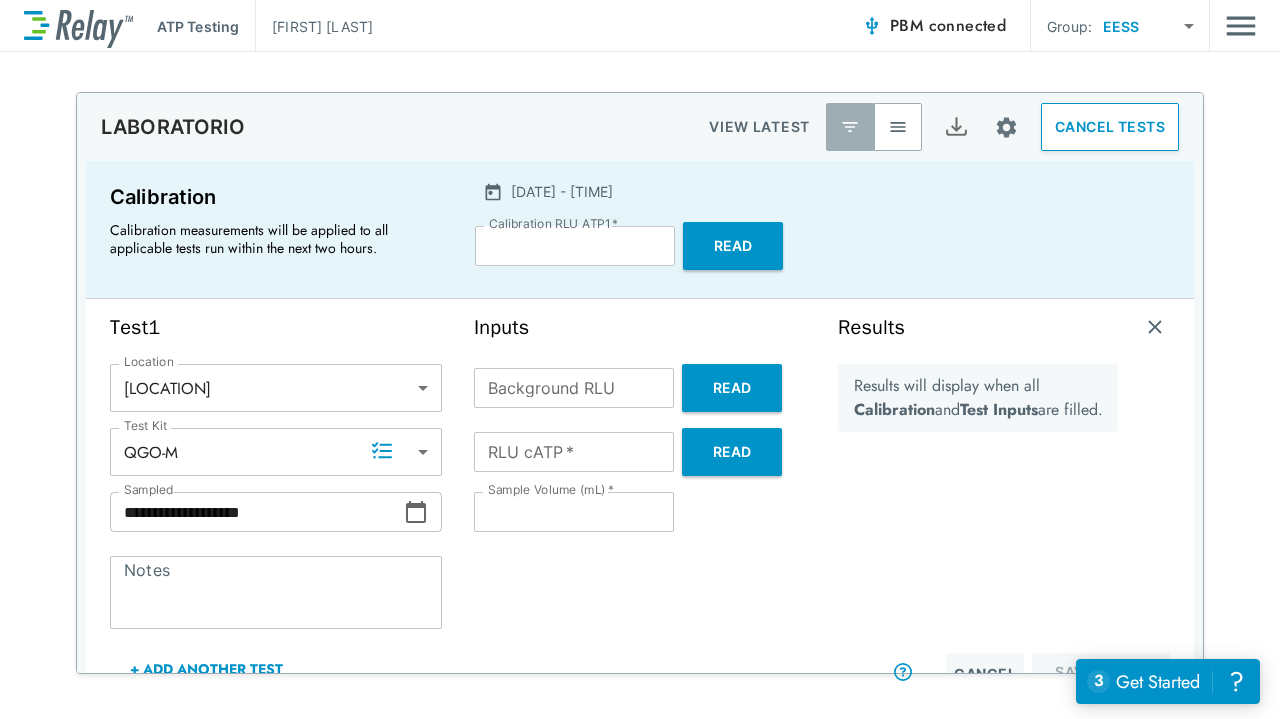 click on "Read" at bounding box center [732, 388] 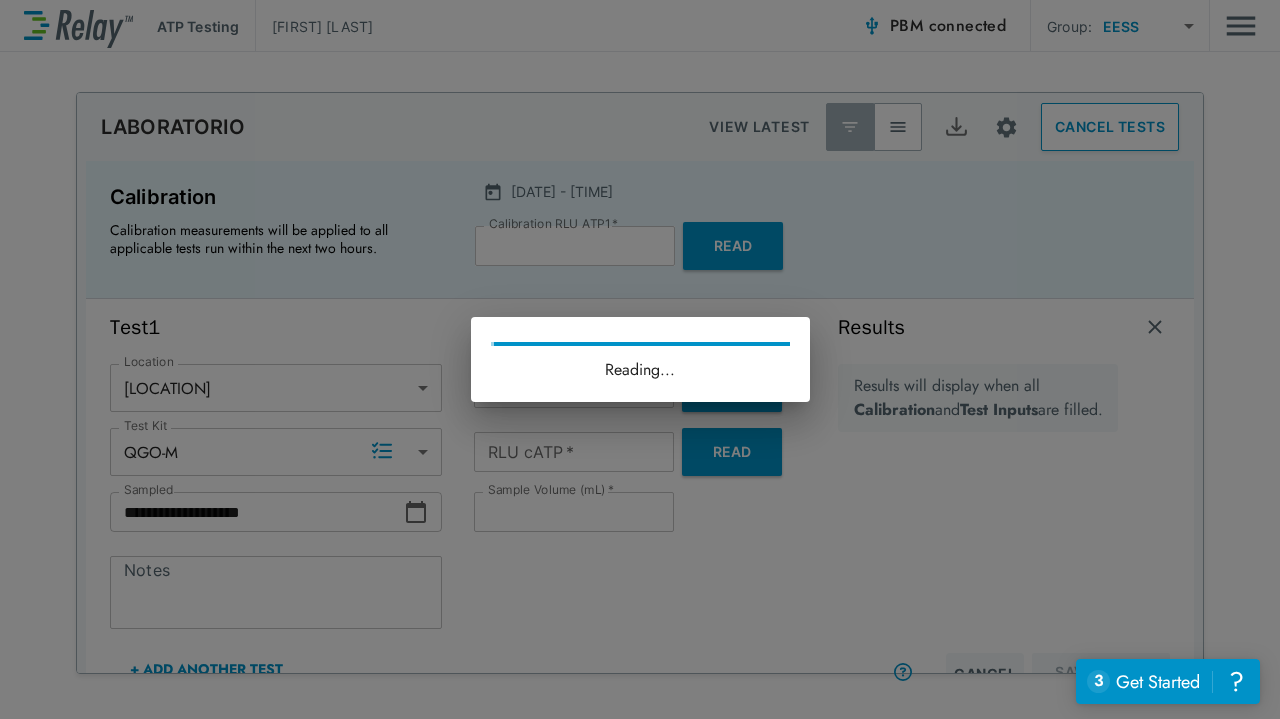 type on "*" 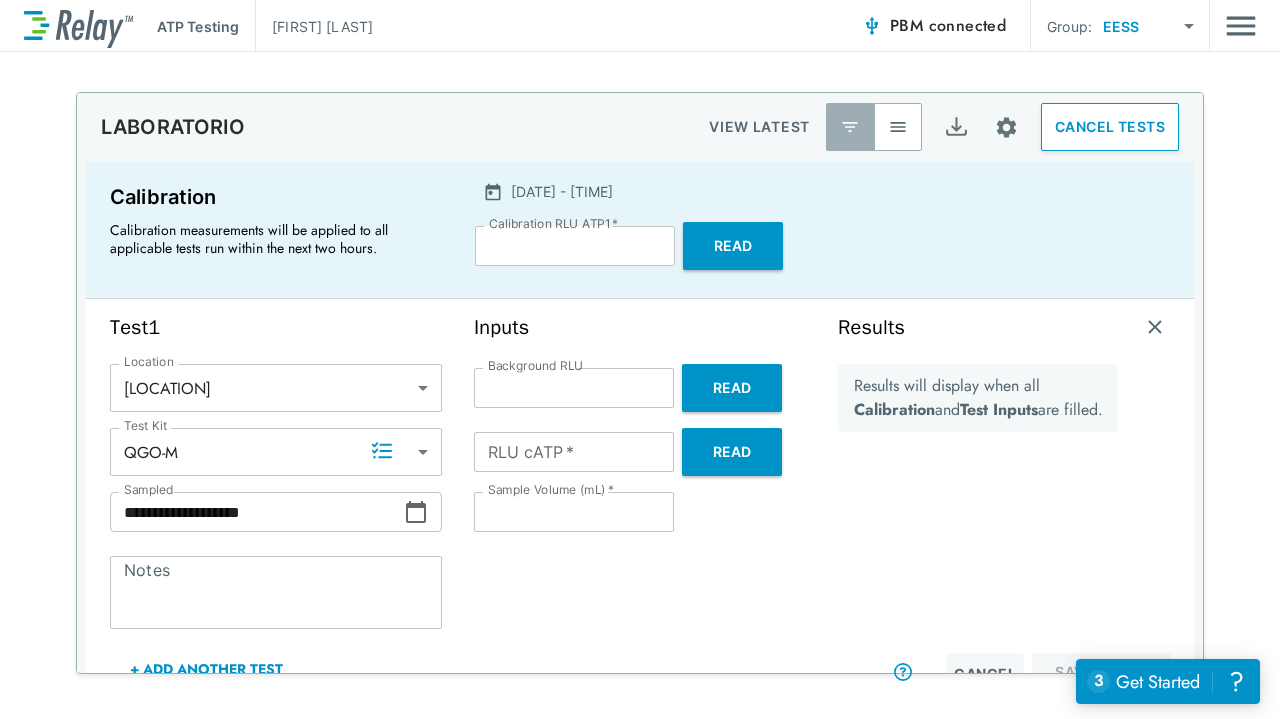 click on "Read" at bounding box center (732, 452) 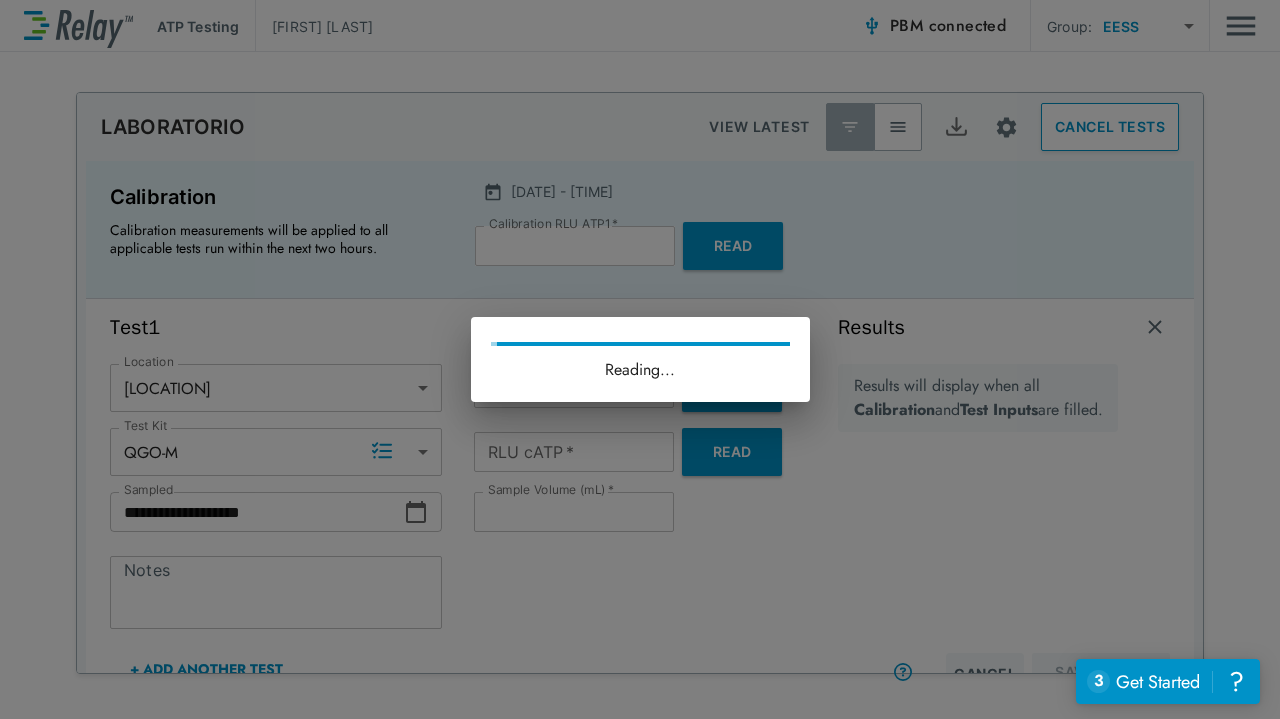 type on "*" 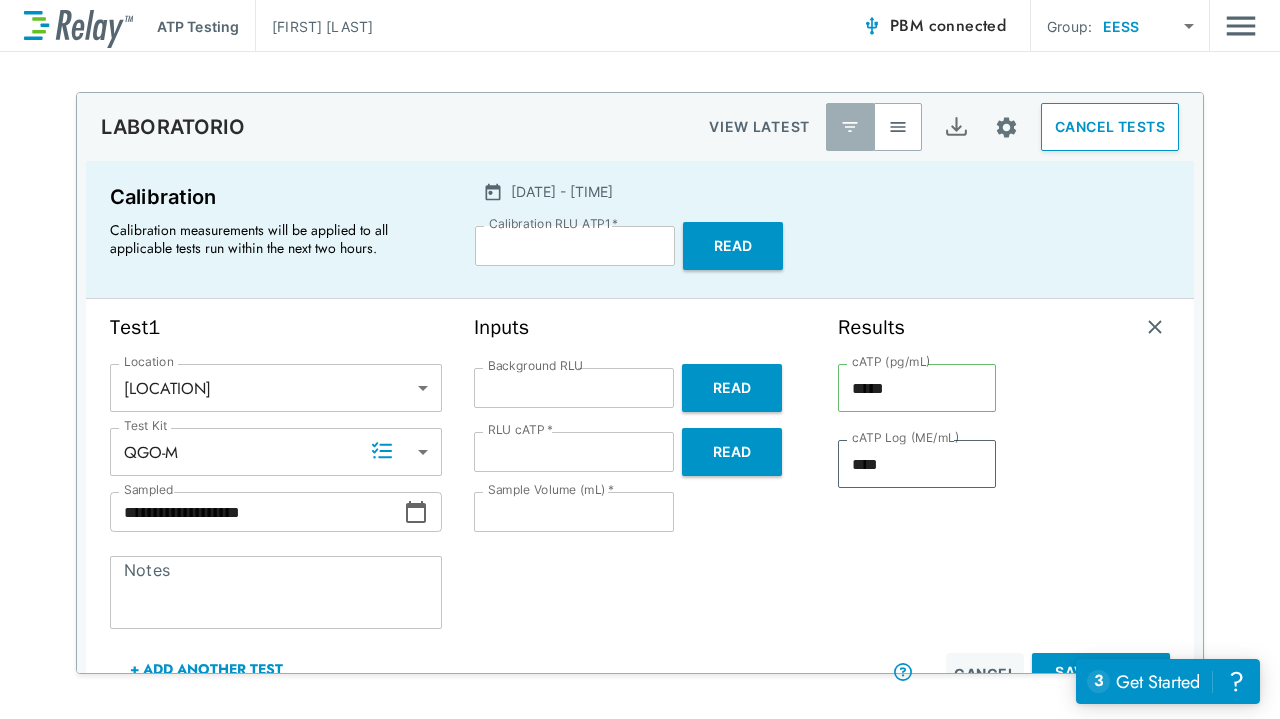 click on "Notes" at bounding box center (276, 593) 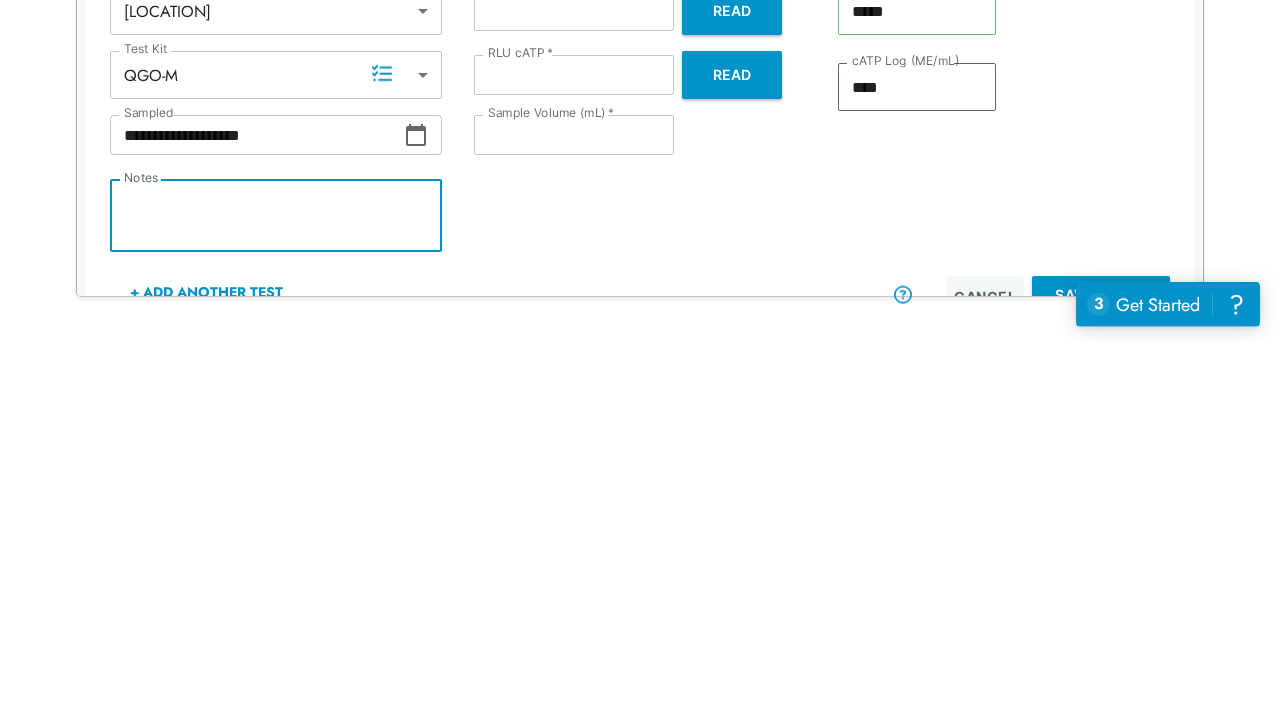 type on "*" 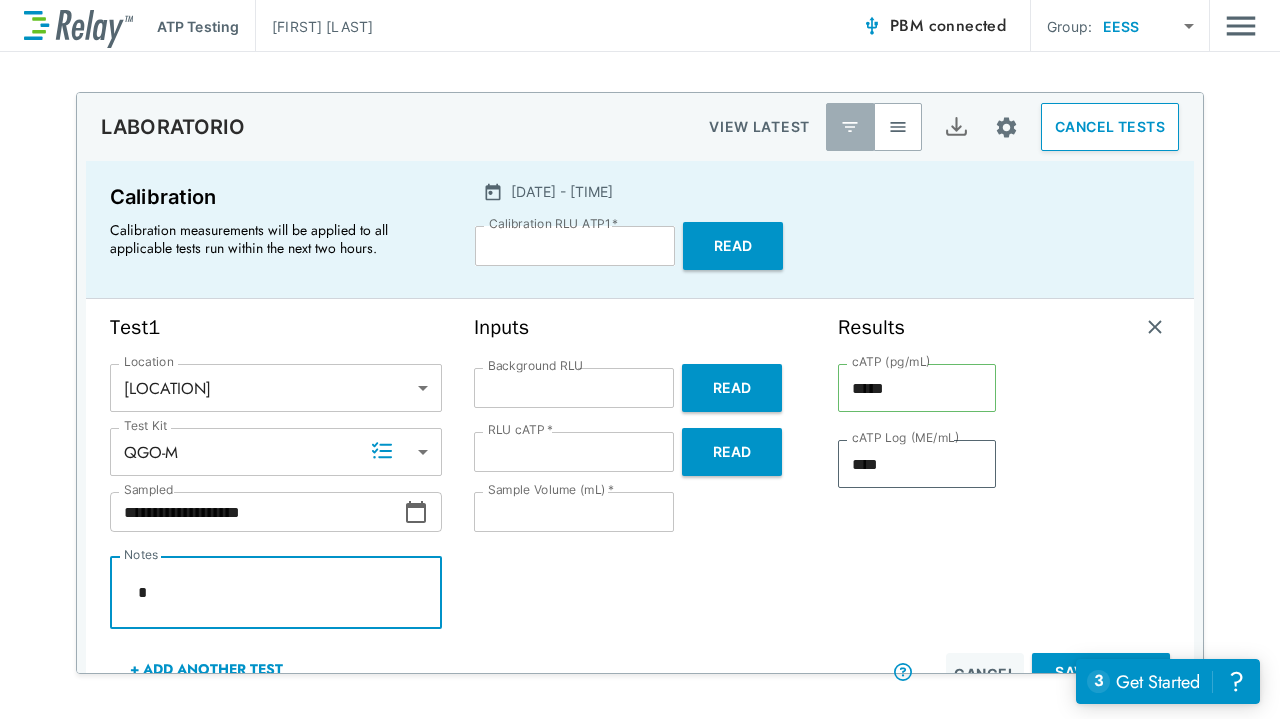 type on "*" 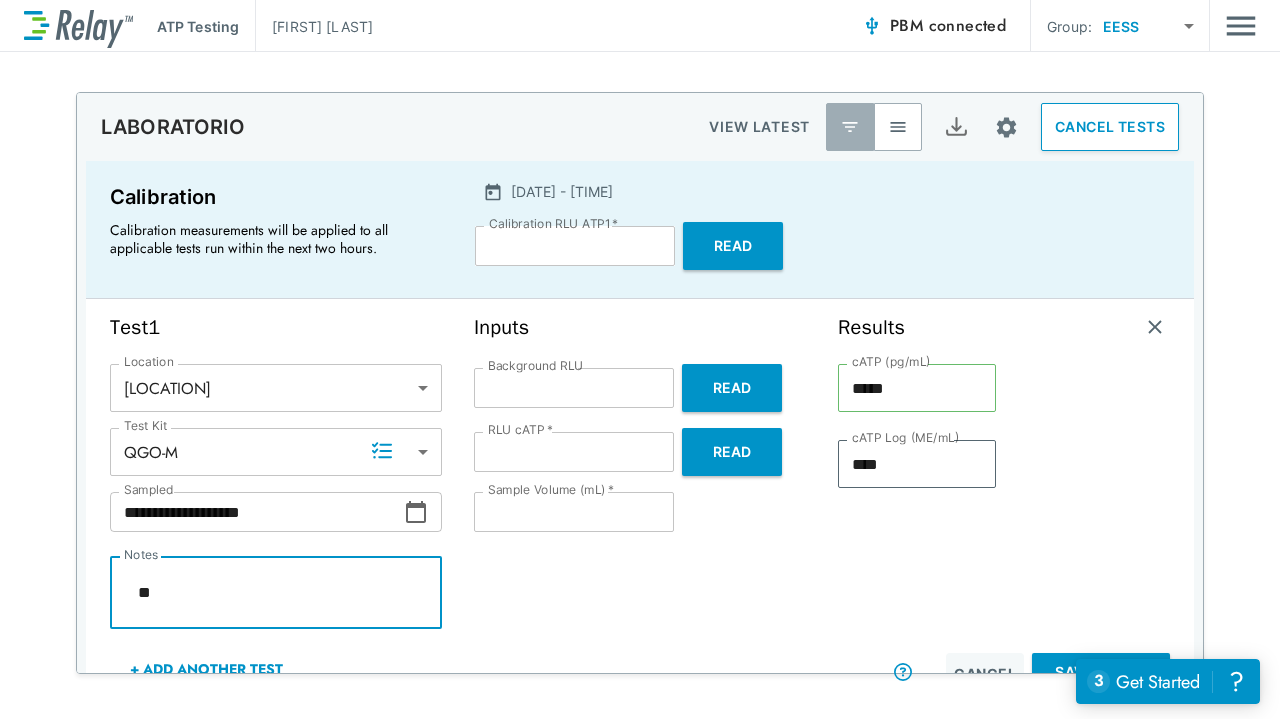 type on "*" 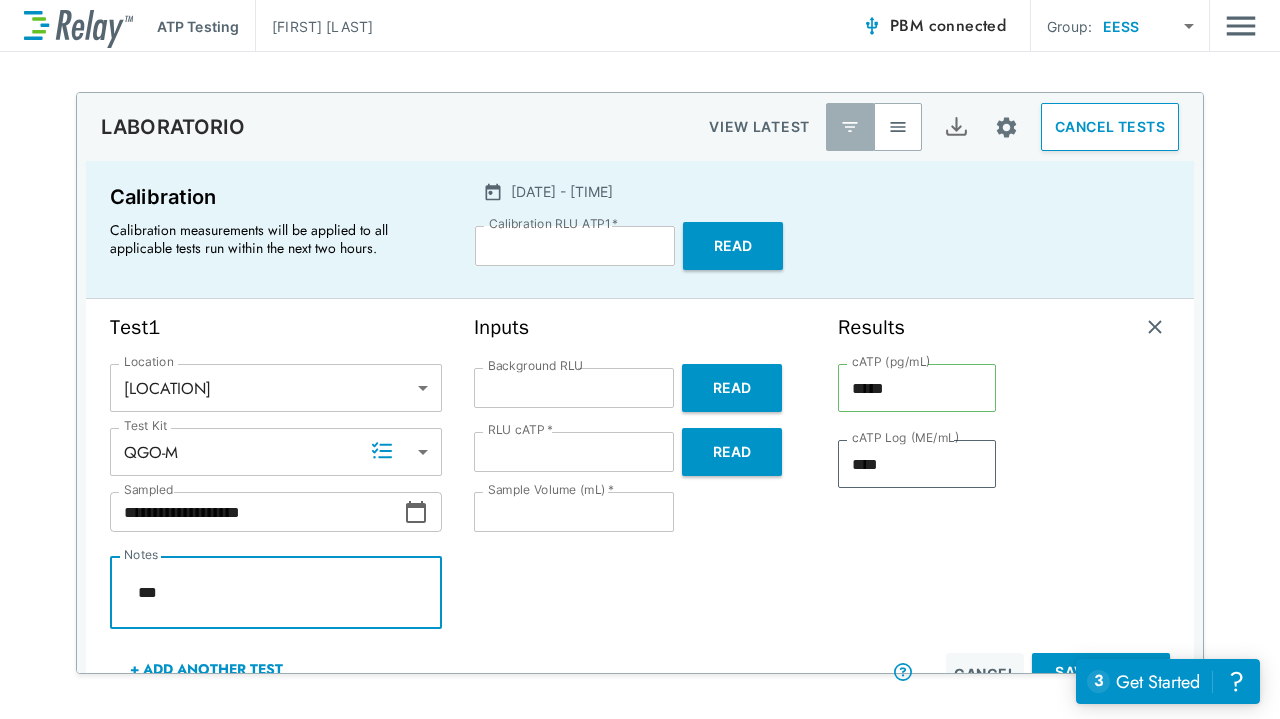 type on "*" 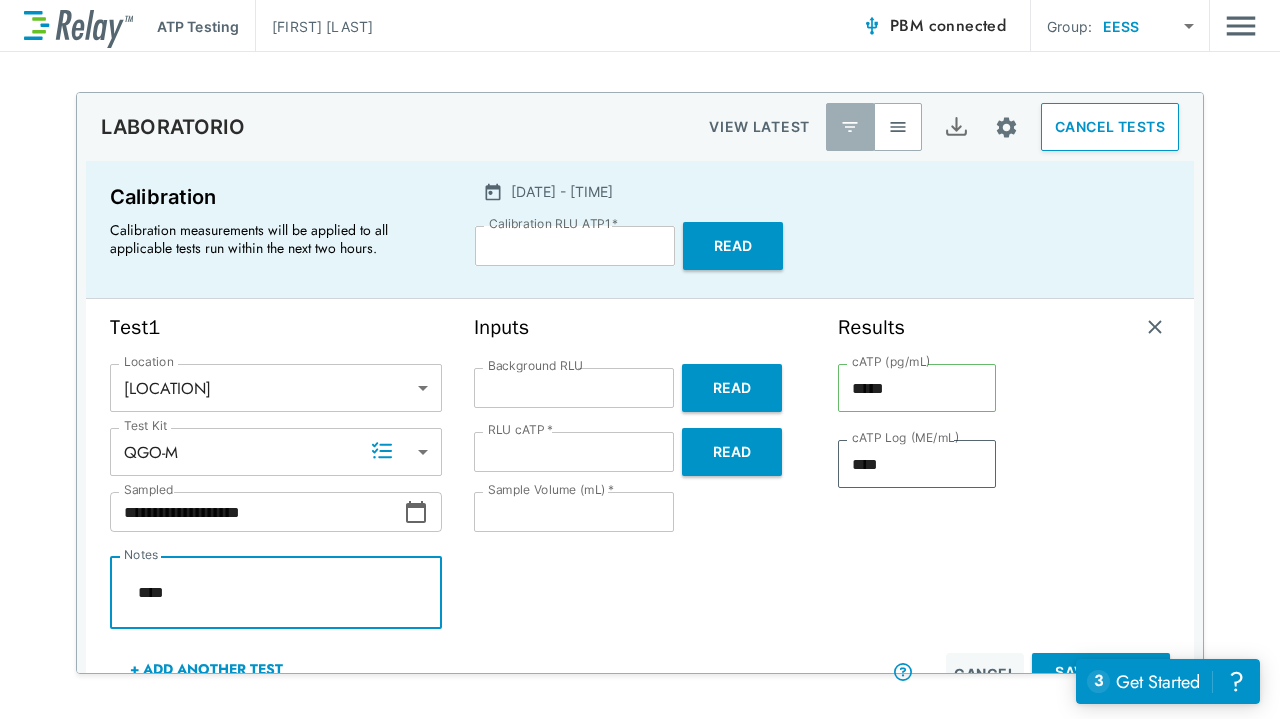 type on "*" 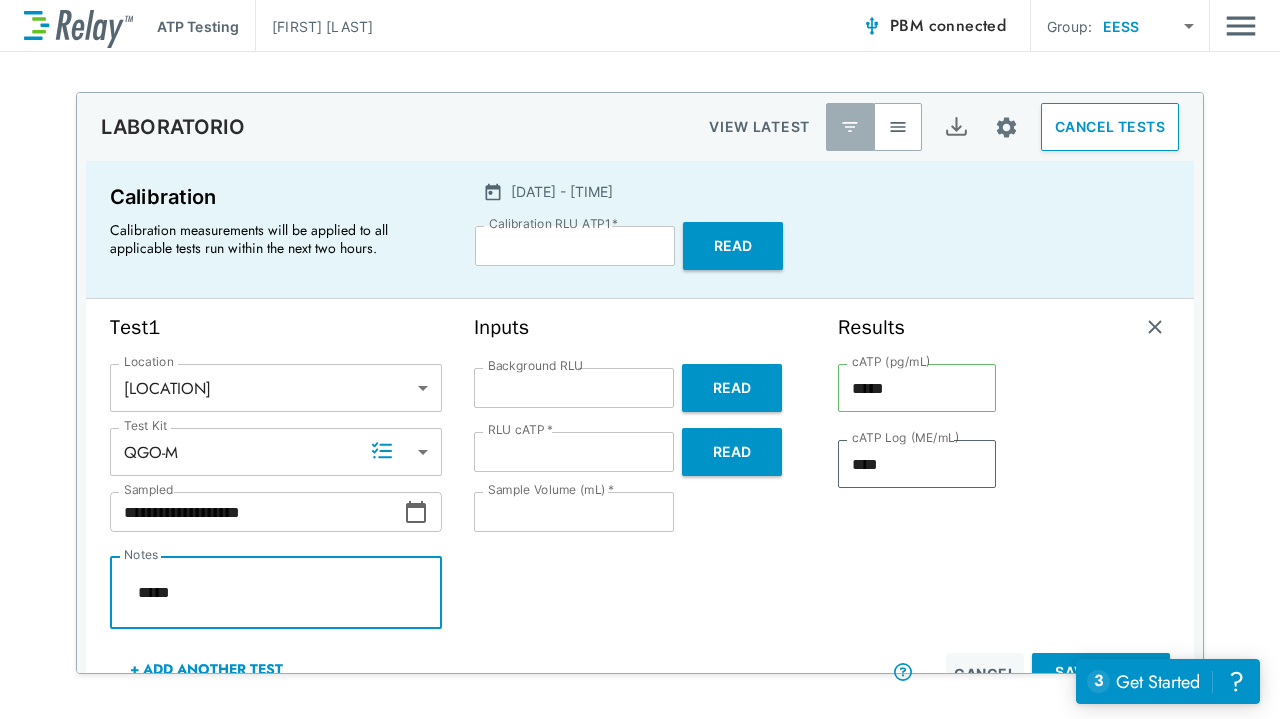 type on "*" 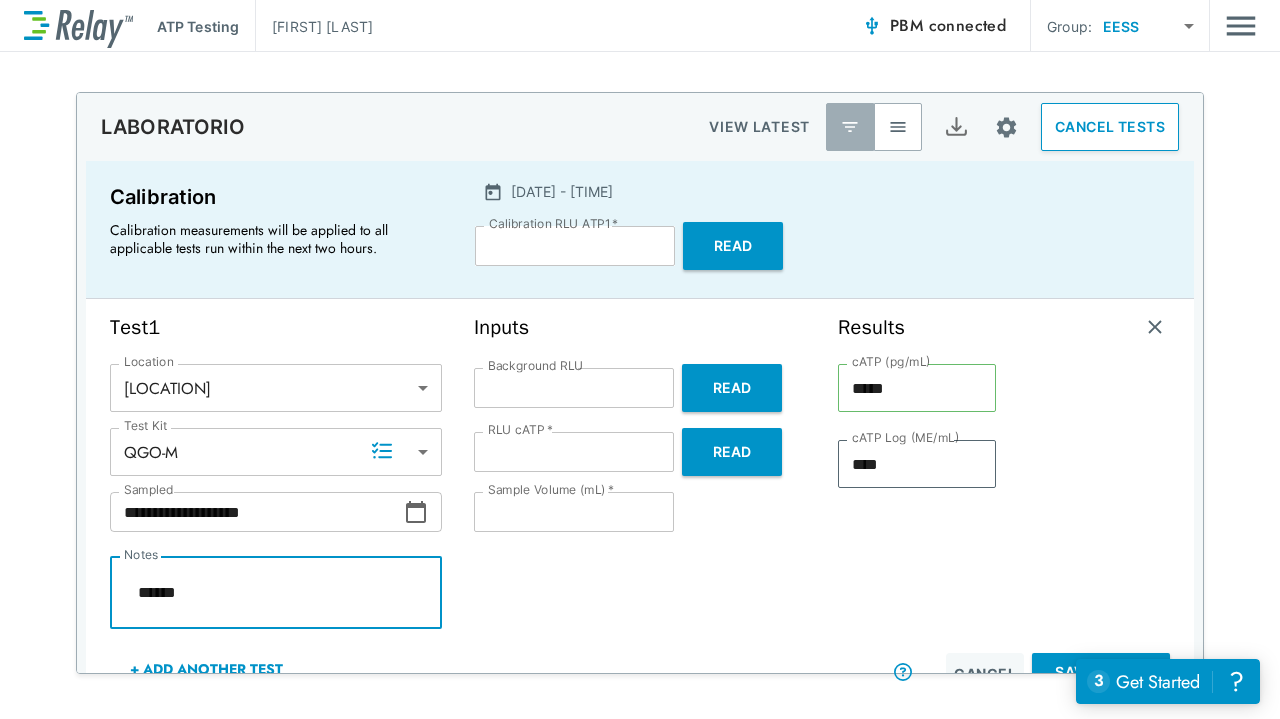 type on "*" 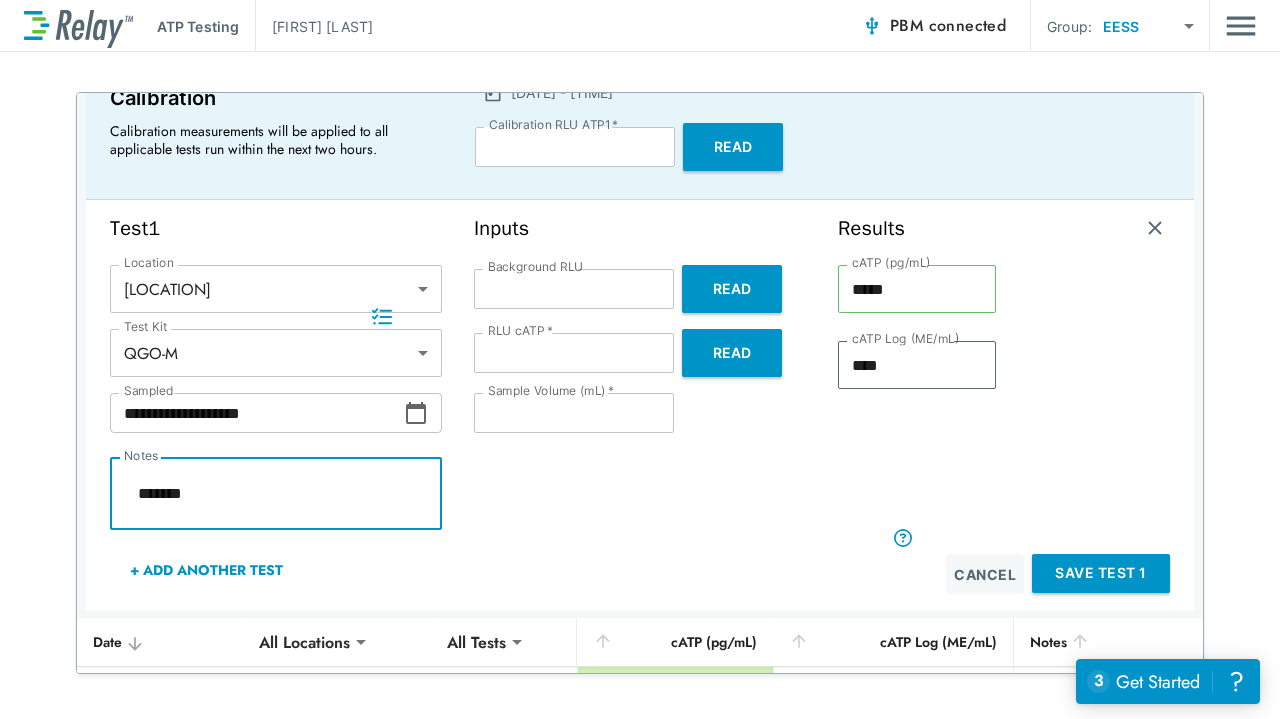 scroll, scrollTop: 140, scrollLeft: 0, axis: vertical 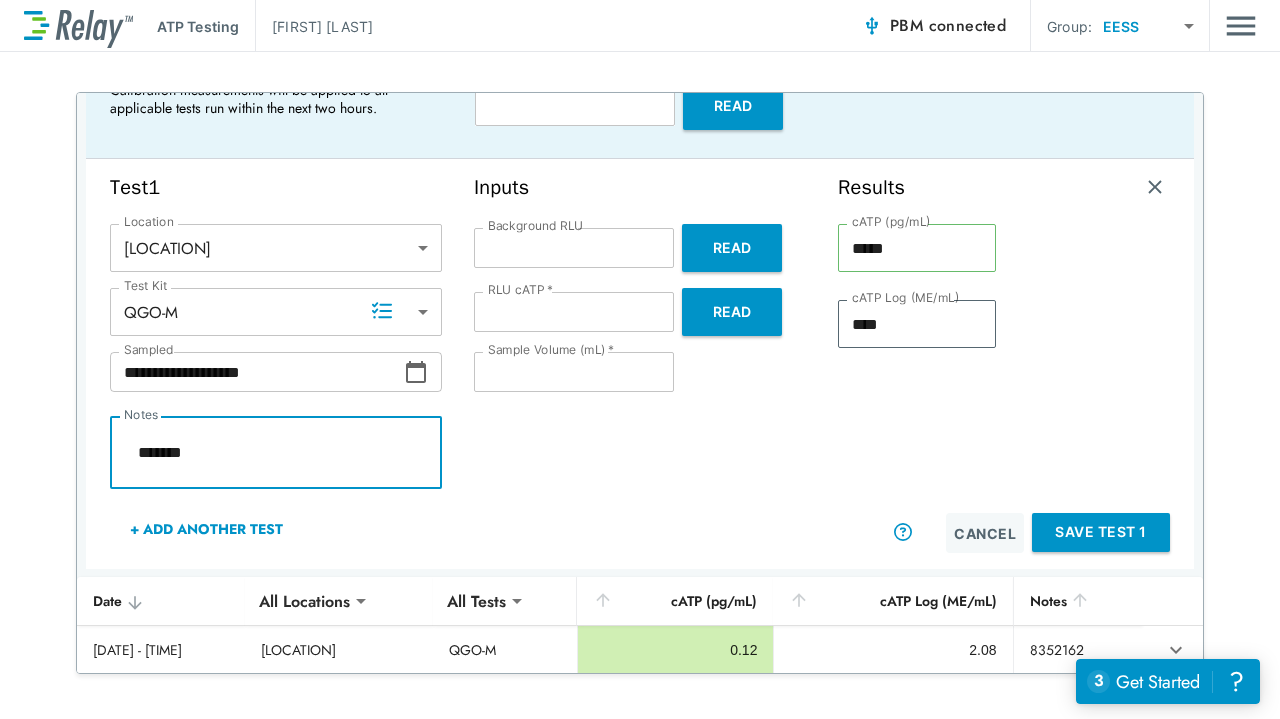 type on "*" 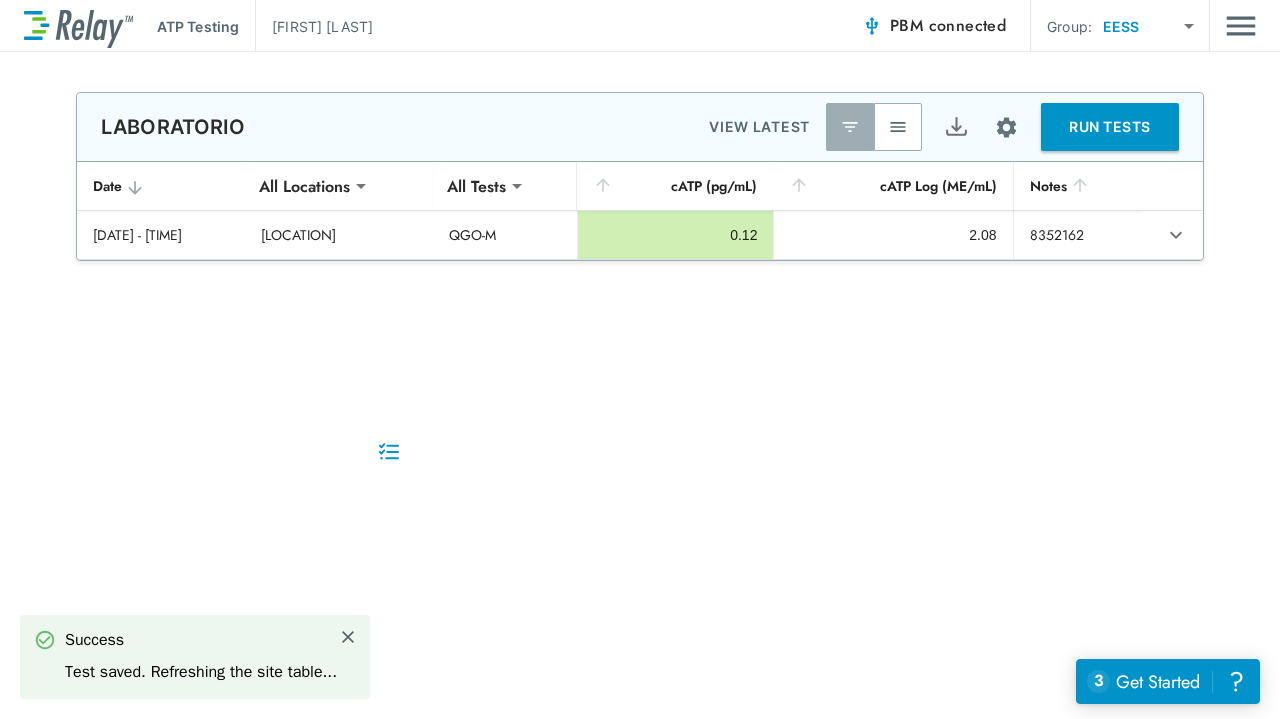 scroll, scrollTop: 0, scrollLeft: 0, axis: both 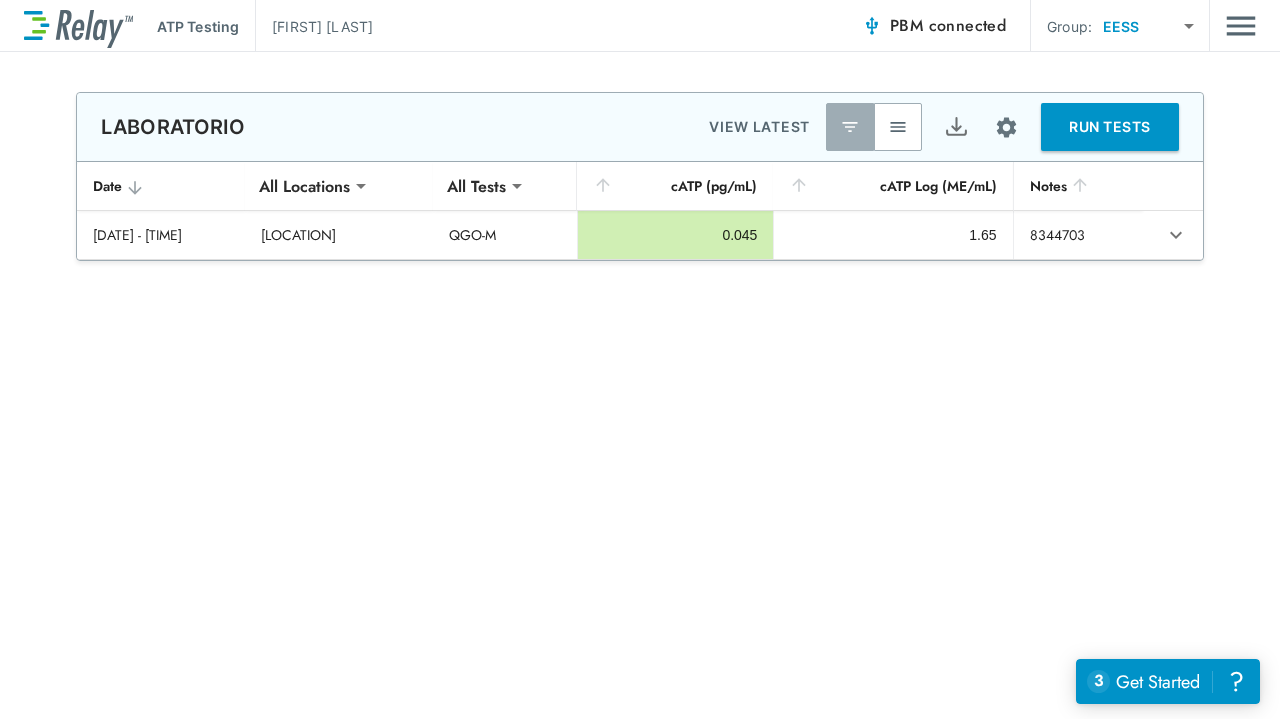 type on "*" 